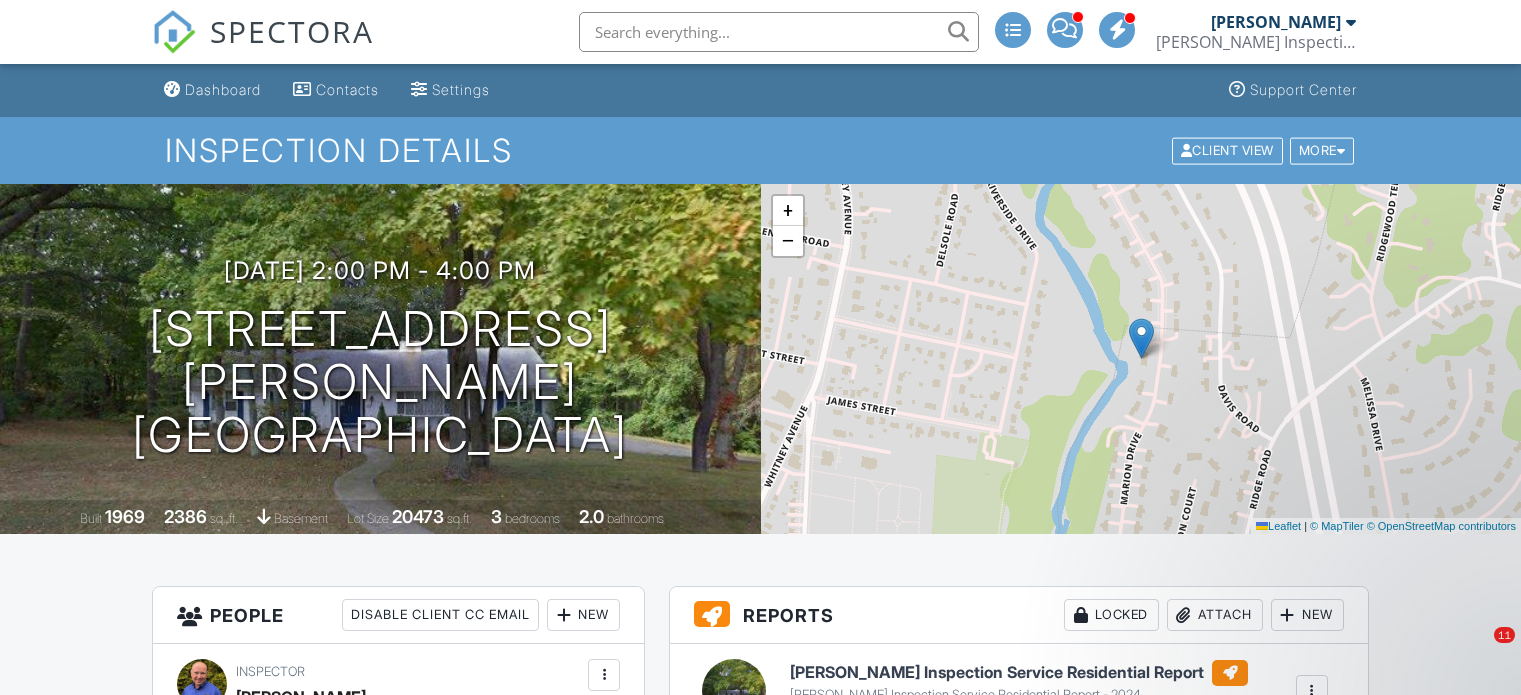 scroll, scrollTop: 0, scrollLeft: 0, axis: both 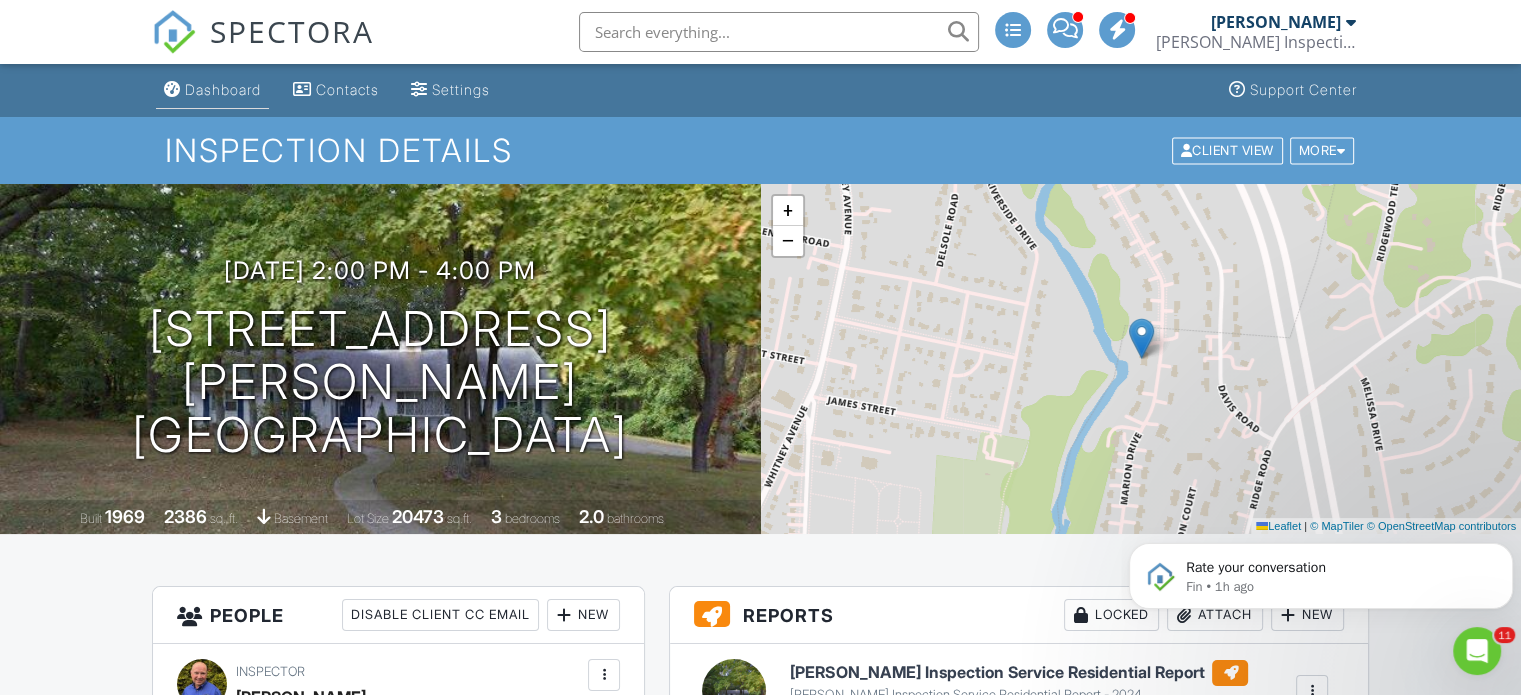 click on "Dashboard" at bounding box center [223, 89] 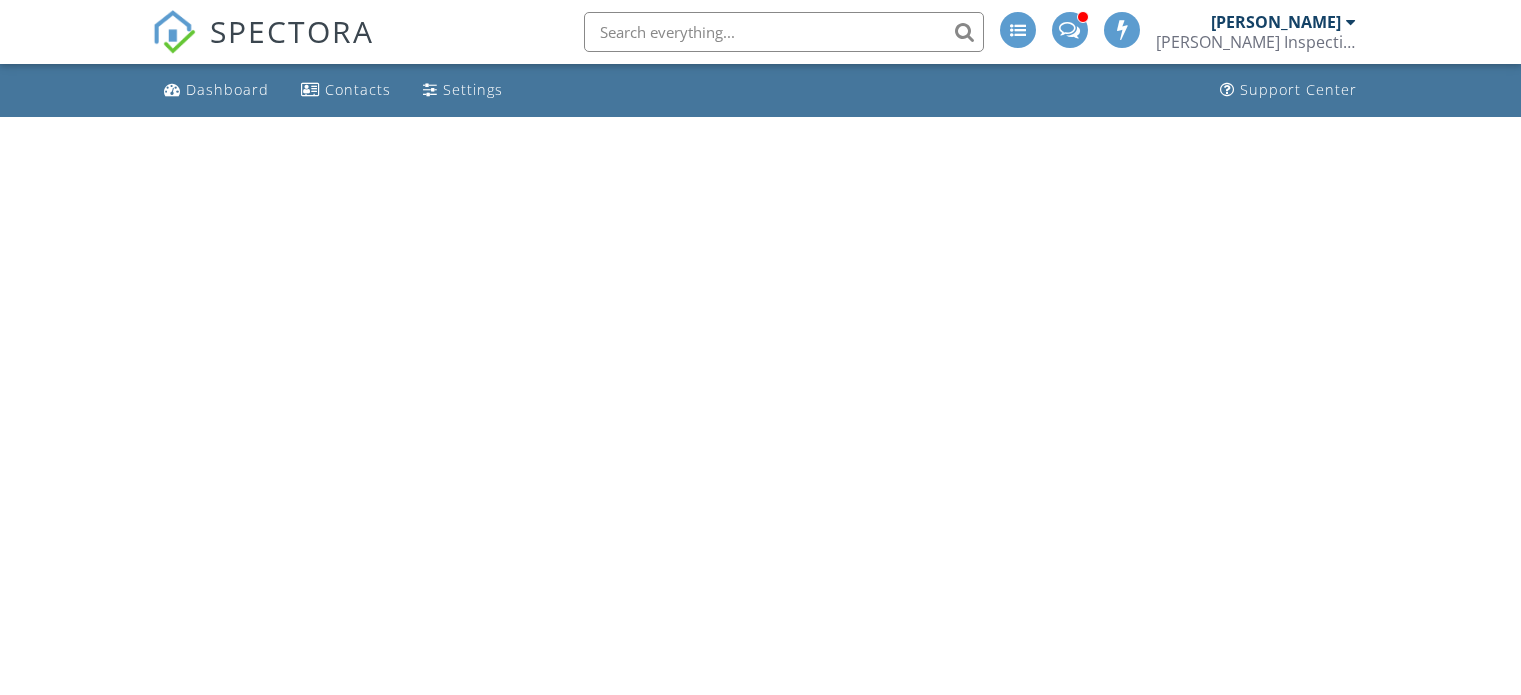 scroll, scrollTop: 0, scrollLeft: 0, axis: both 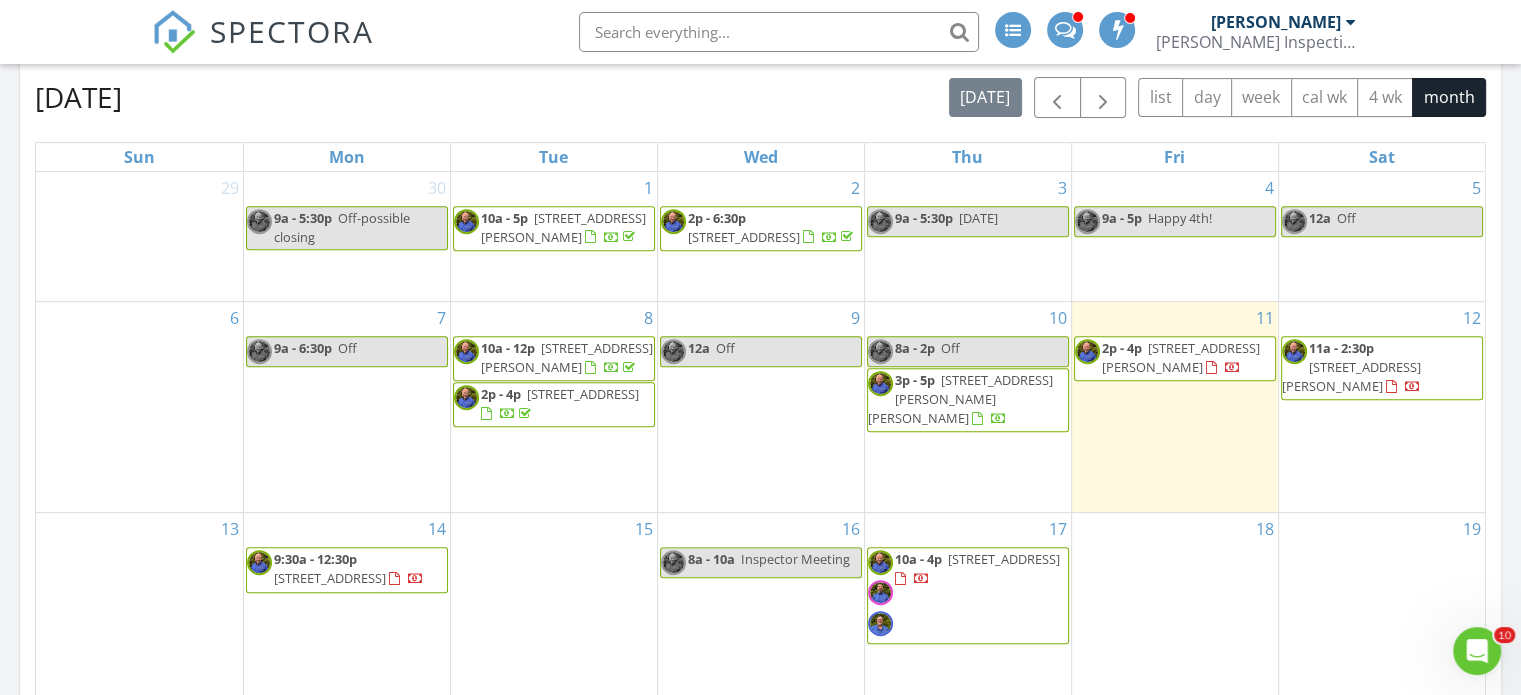 click on "[STREET_ADDRESS][PERSON_NAME][PERSON_NAME]" at bounding box center [960, 399] 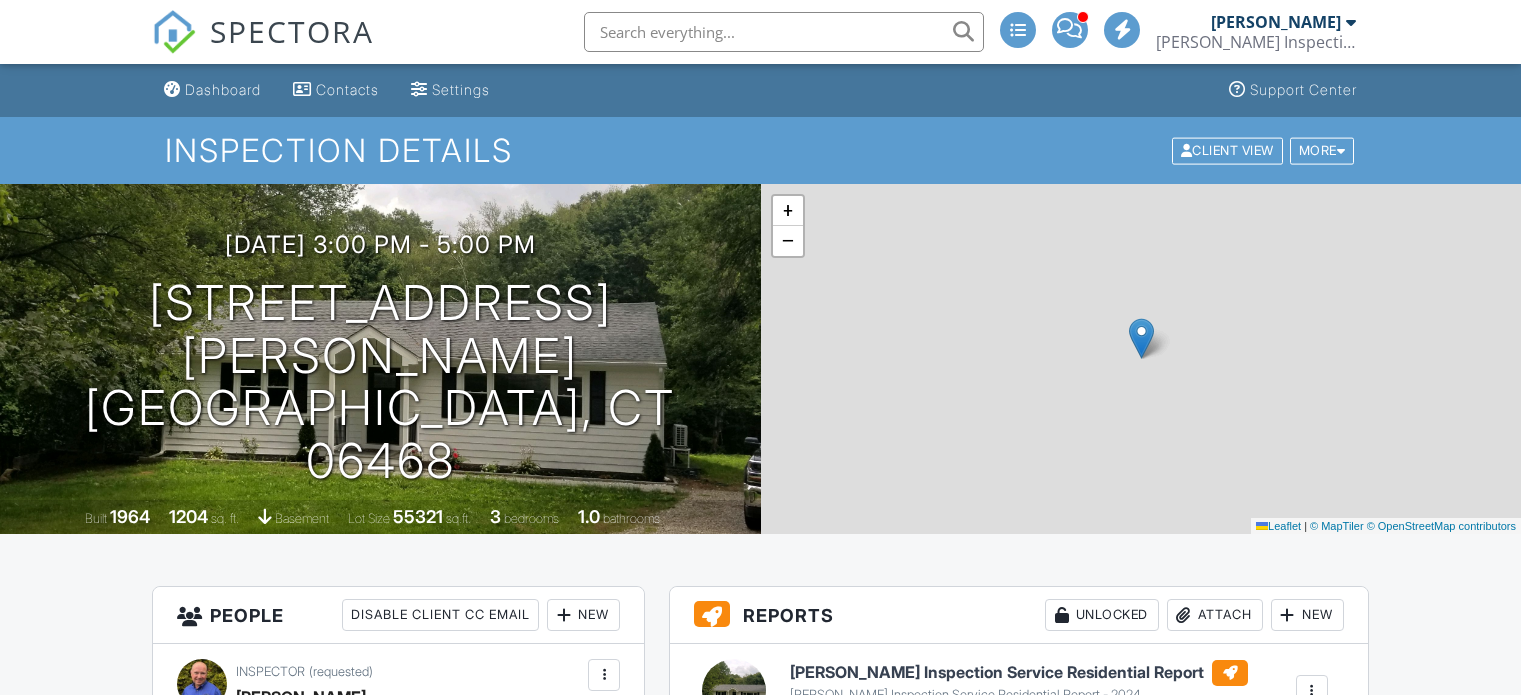 scroll, scrollTop: 0, scrollLeft: 0, axis: both 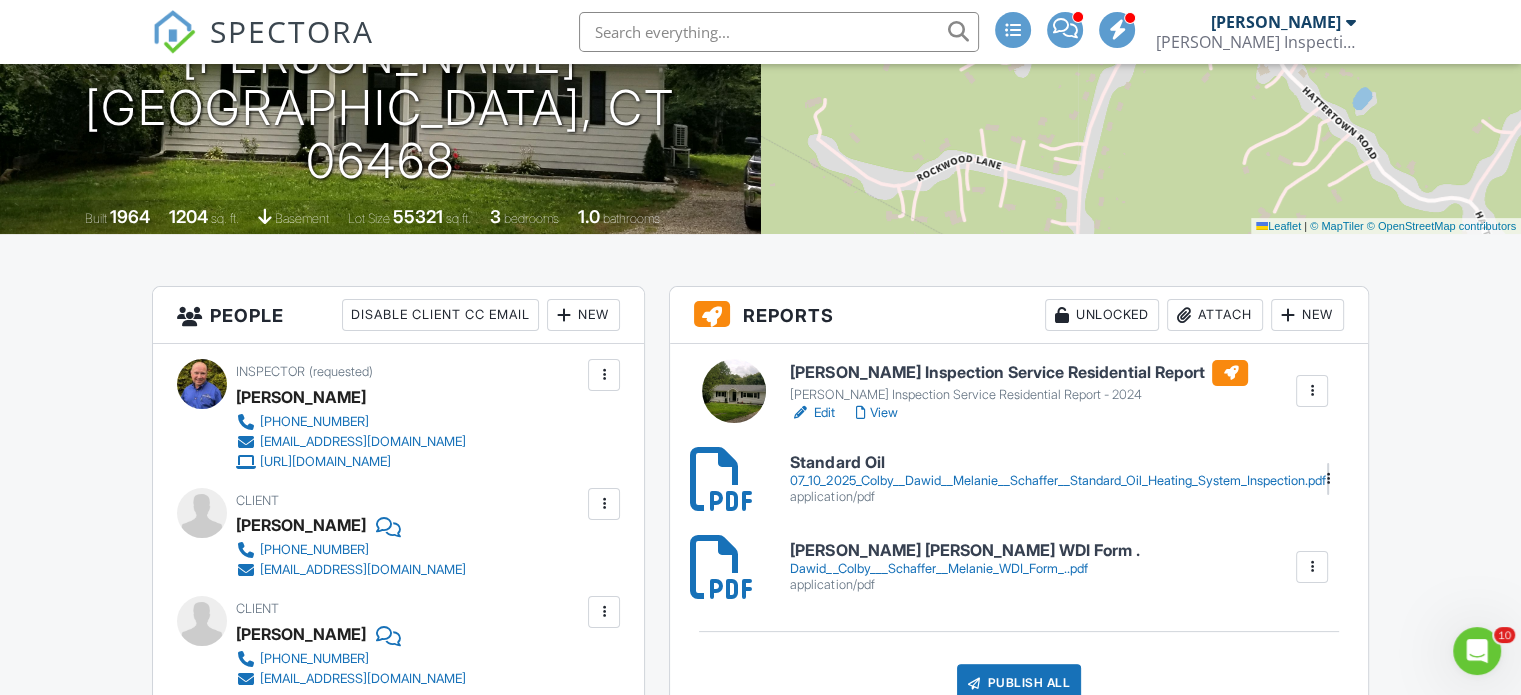 click on "Schaefer Inspection Service Residential Report" at bounding box center [1019, 373] 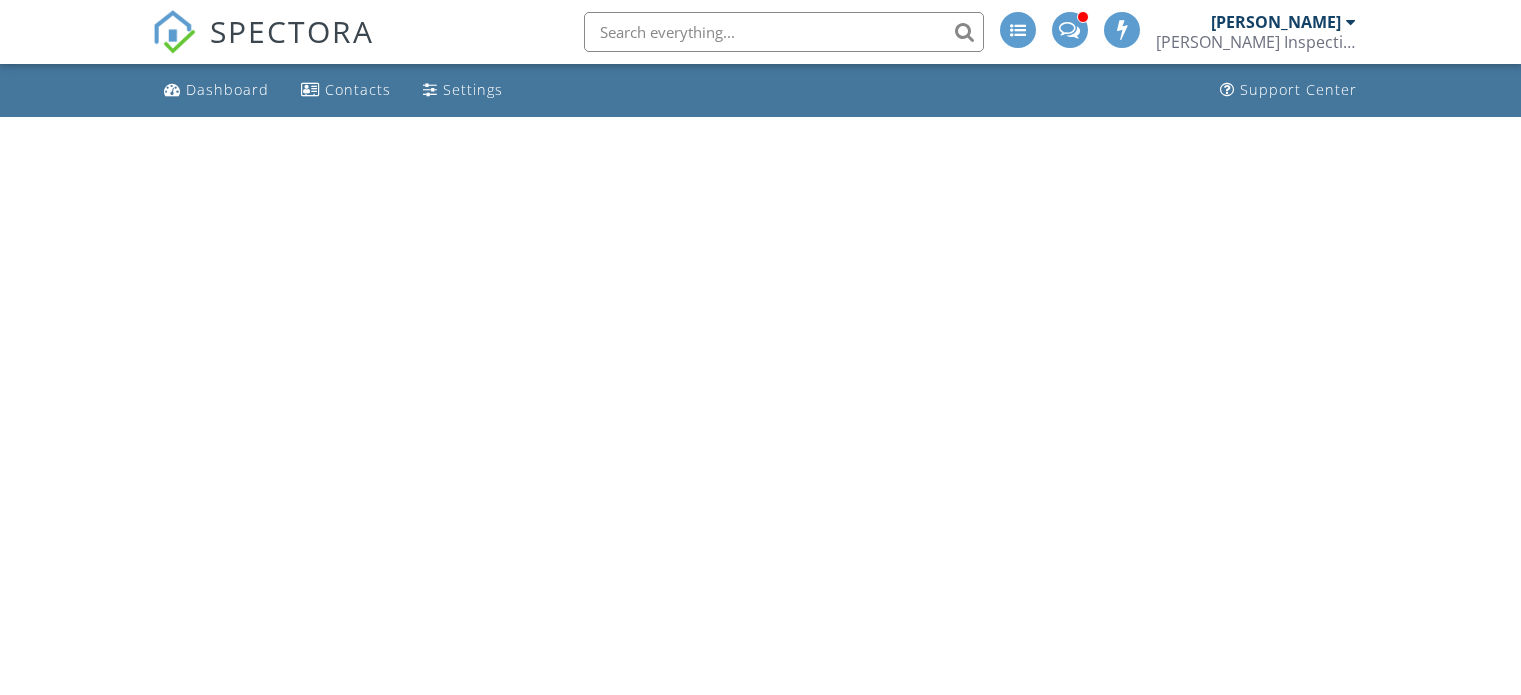 scroll, scrollTop: 0, scrollLeft: 0, axis: both 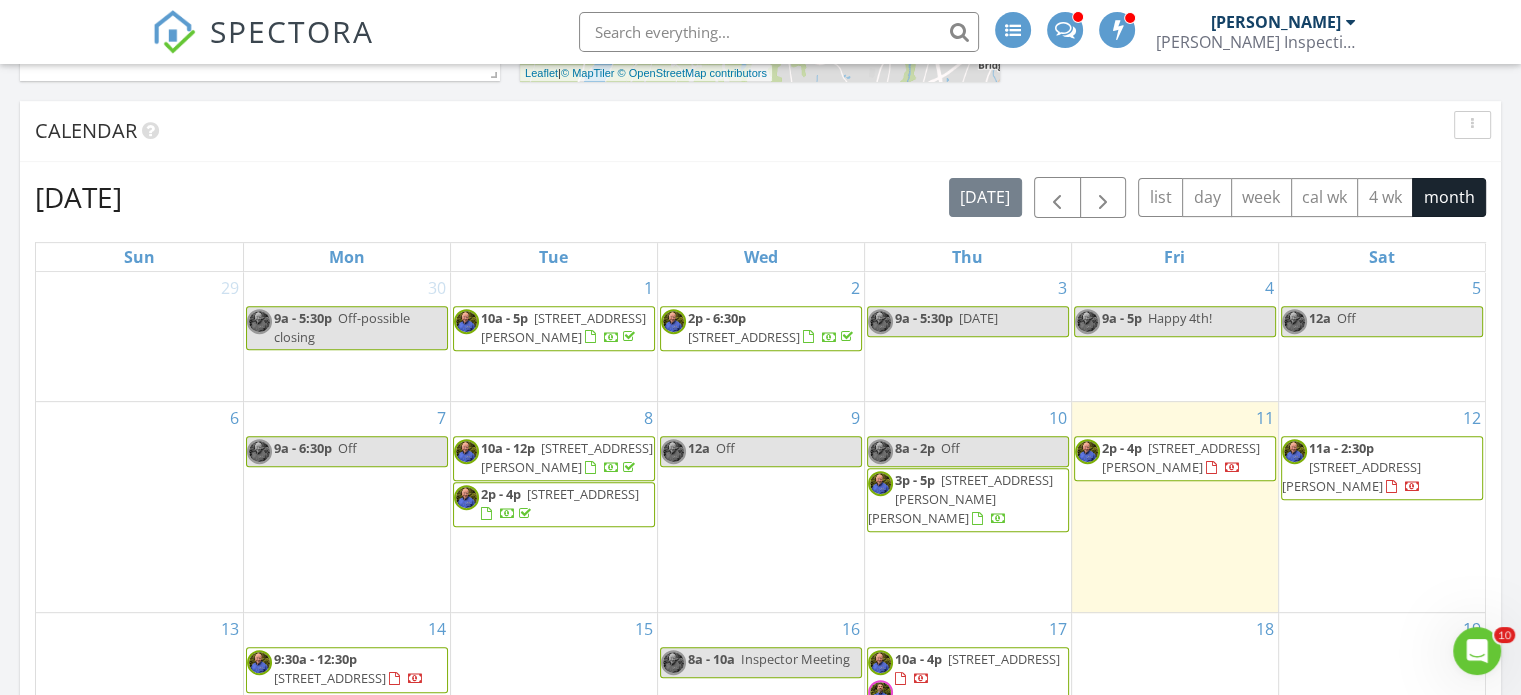 click 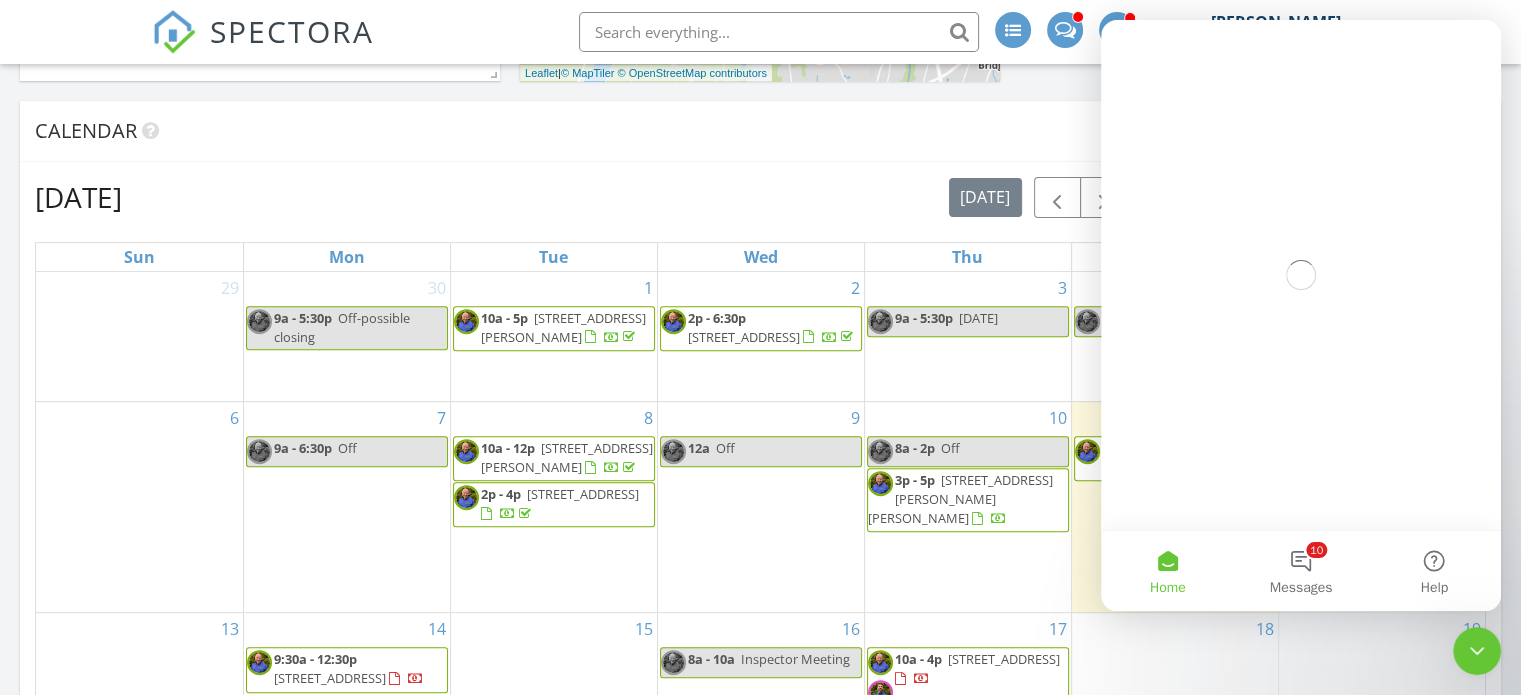 scroll, scrollTop: 0, scrollLeft: 0, axis: both 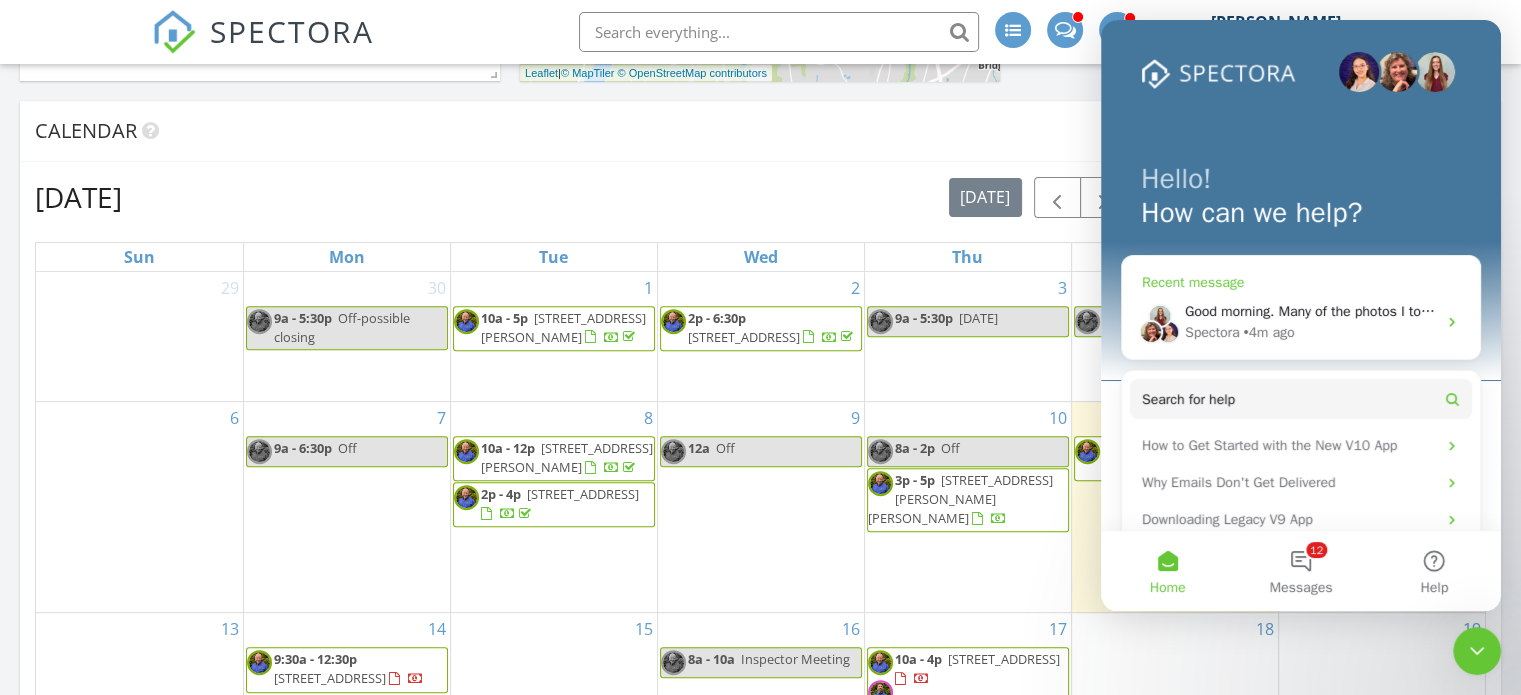 click on "Spectora •  4m ago" at bounding box center [1310, 332] 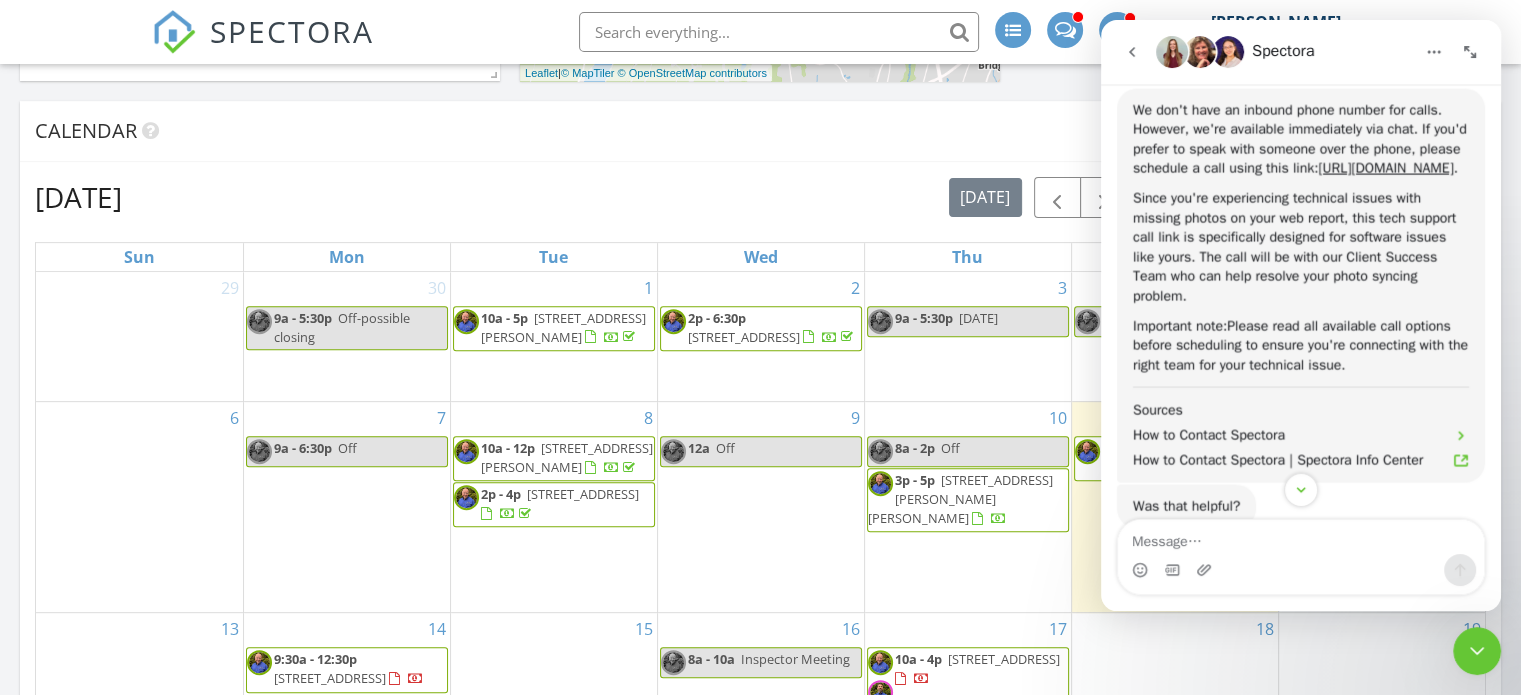 scroll, scrollTop: 4008, scrollLeft: 0, axis: vertical 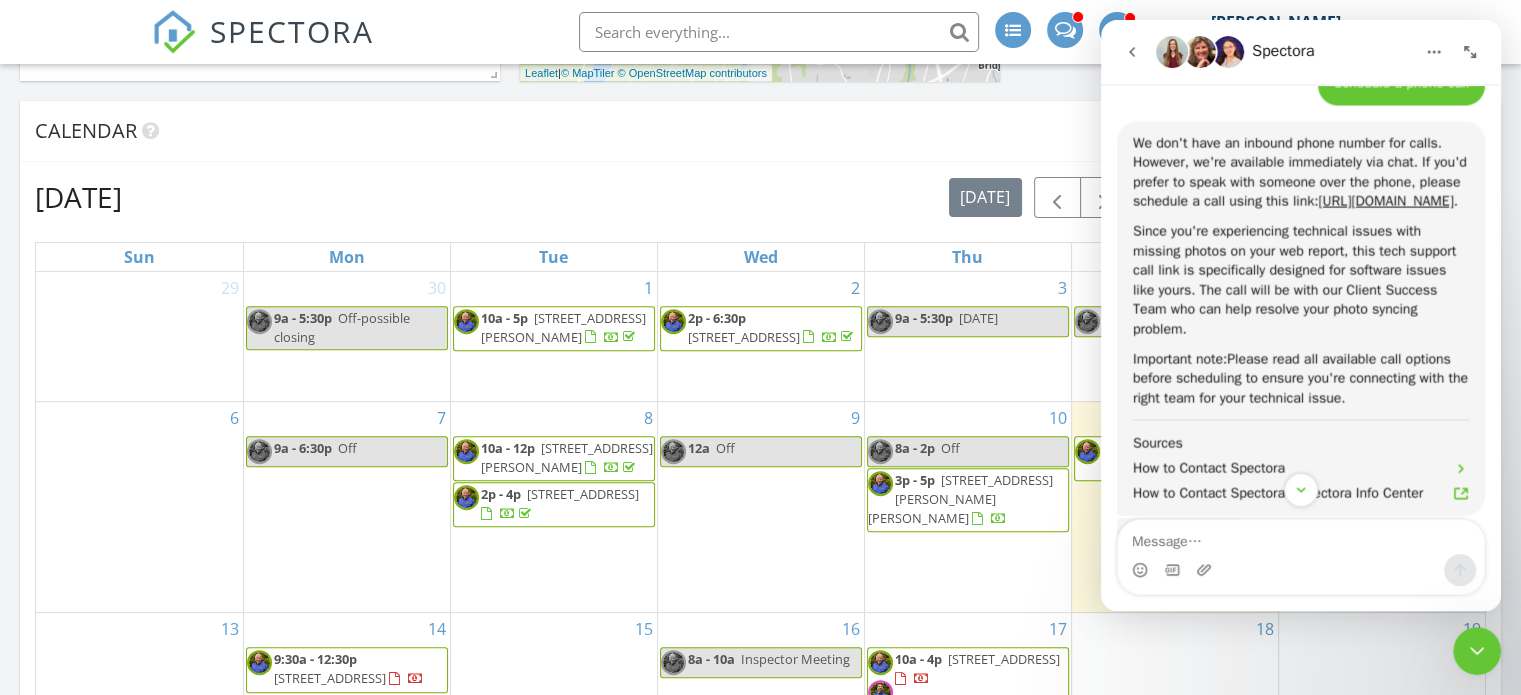 click at bounding box center (1301, 570) 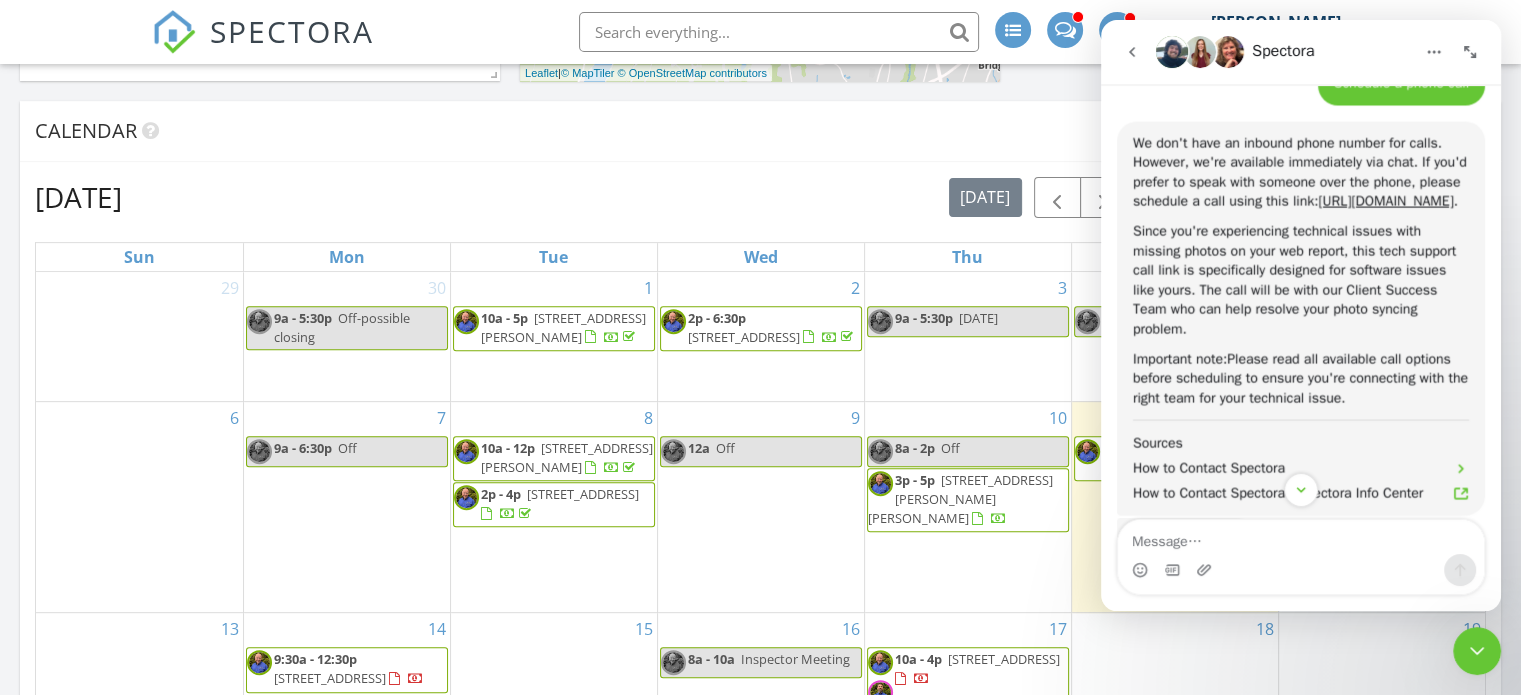 scroll, scrollTop: 3708, scrollLeft: 0, axis: vertical 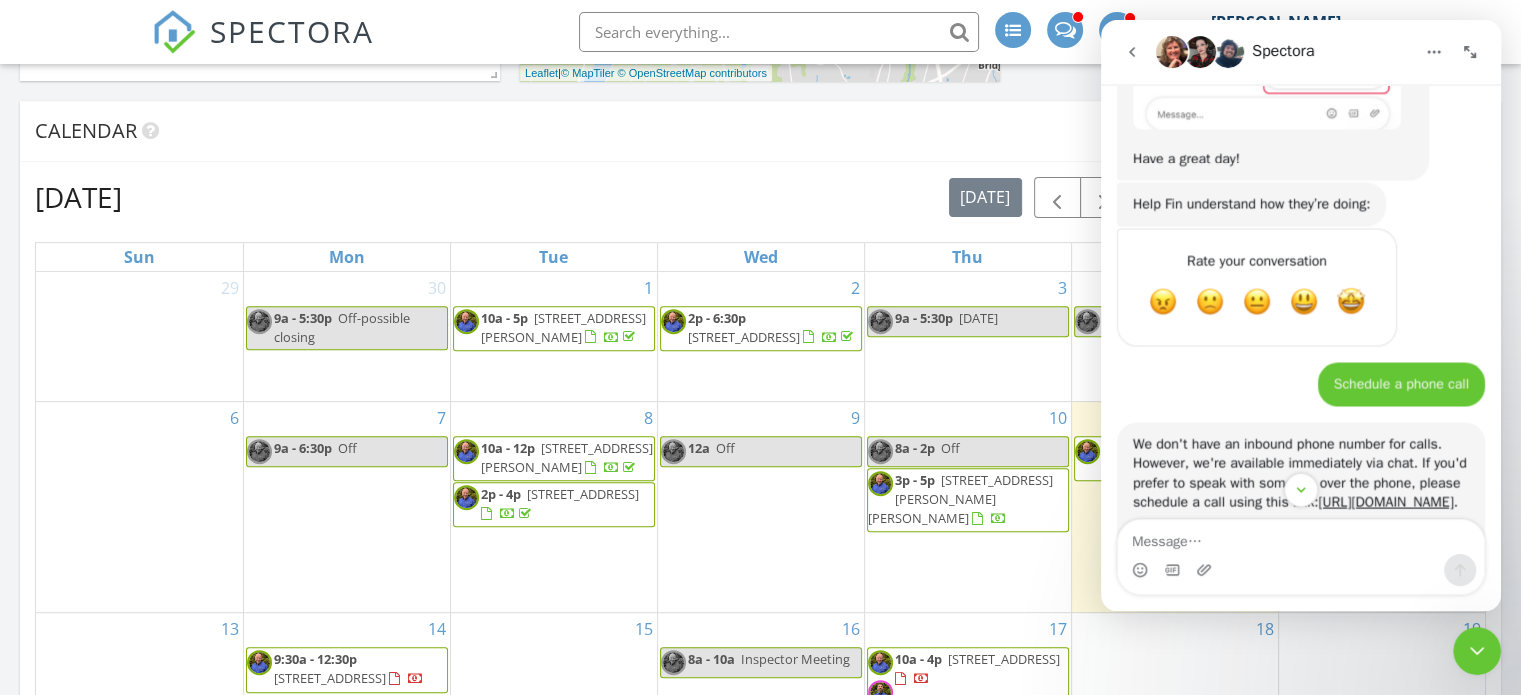 click on "6" at bounding box center (139, 507) 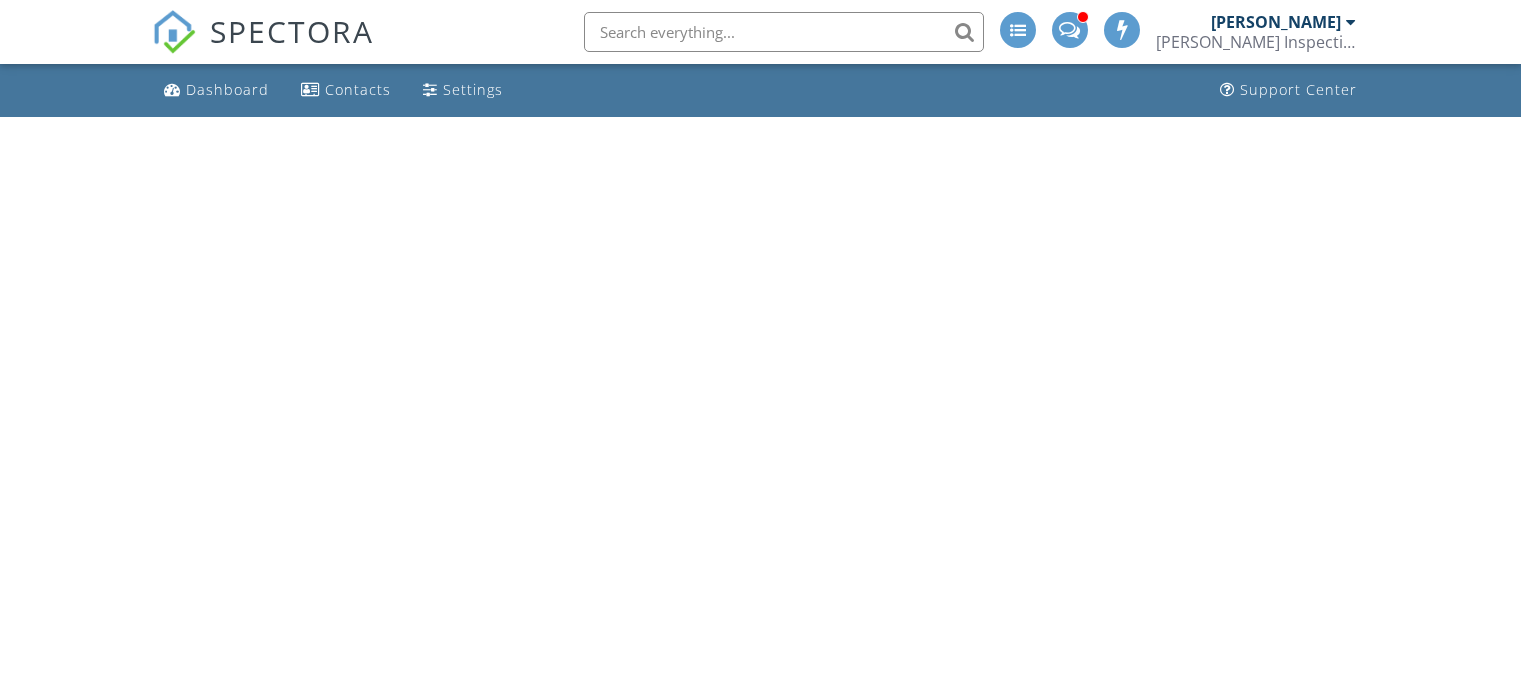 scroll, scrollTop: 0, scrollLeft: 0, axis: both 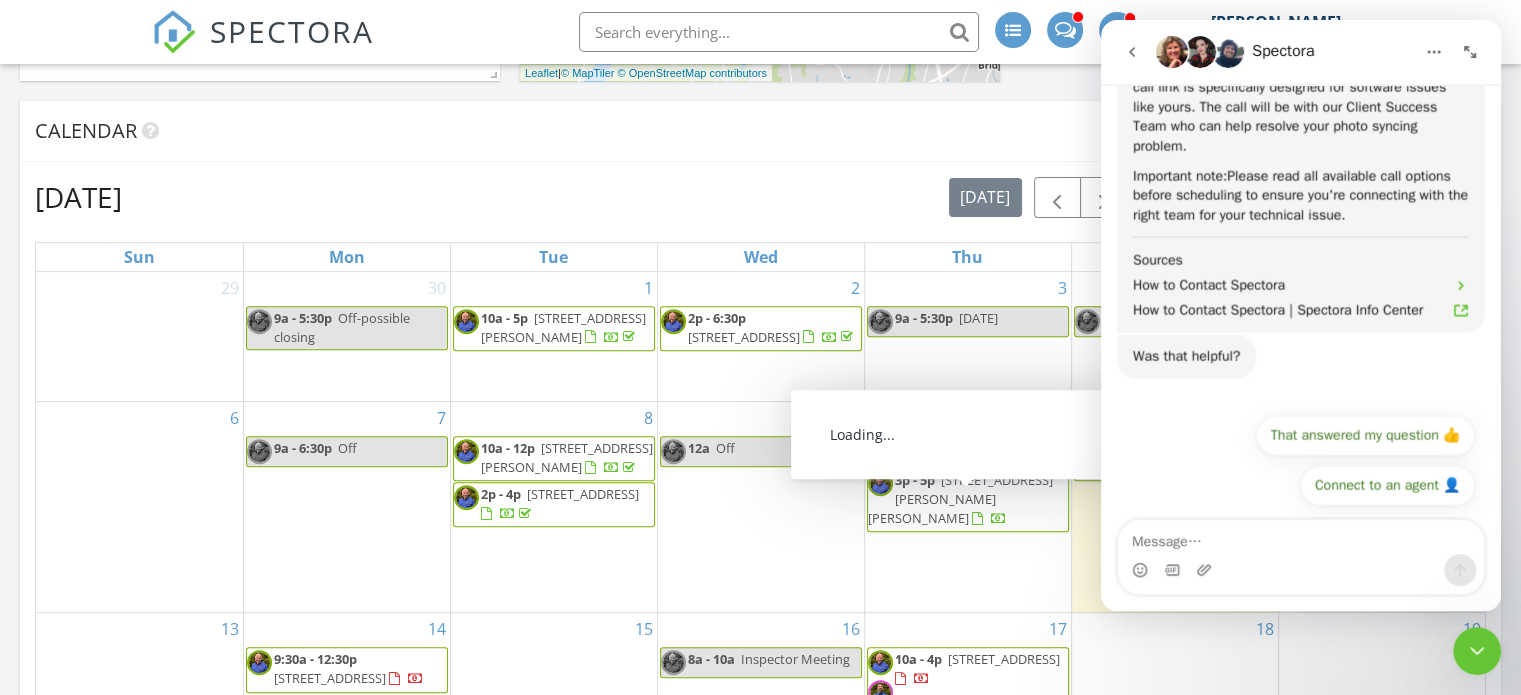 click on "[STREET_ADDRESS][PERSON_NAME][PERSON_NAME]" at bounding box center [960, 499] 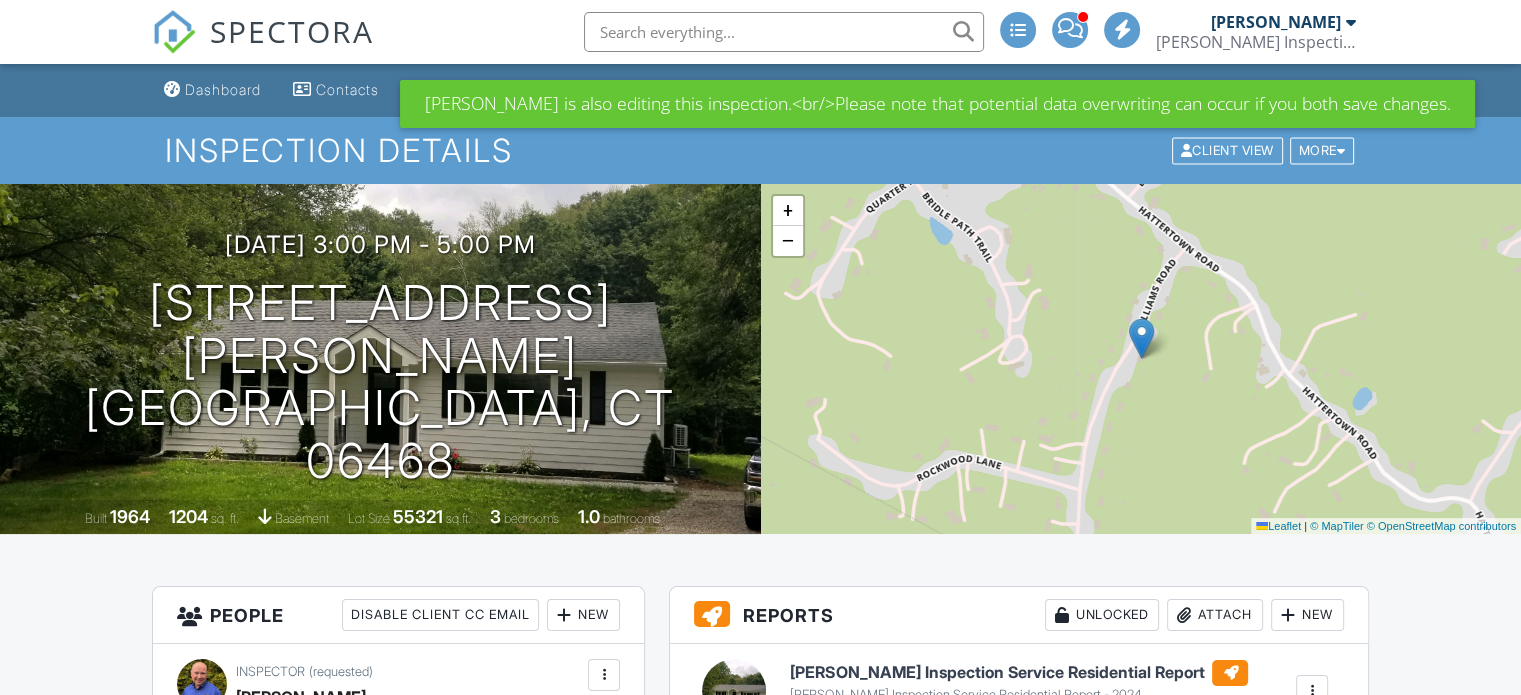 scroll, scrollTop: 178, scrollLeft: 0, axis: vertical 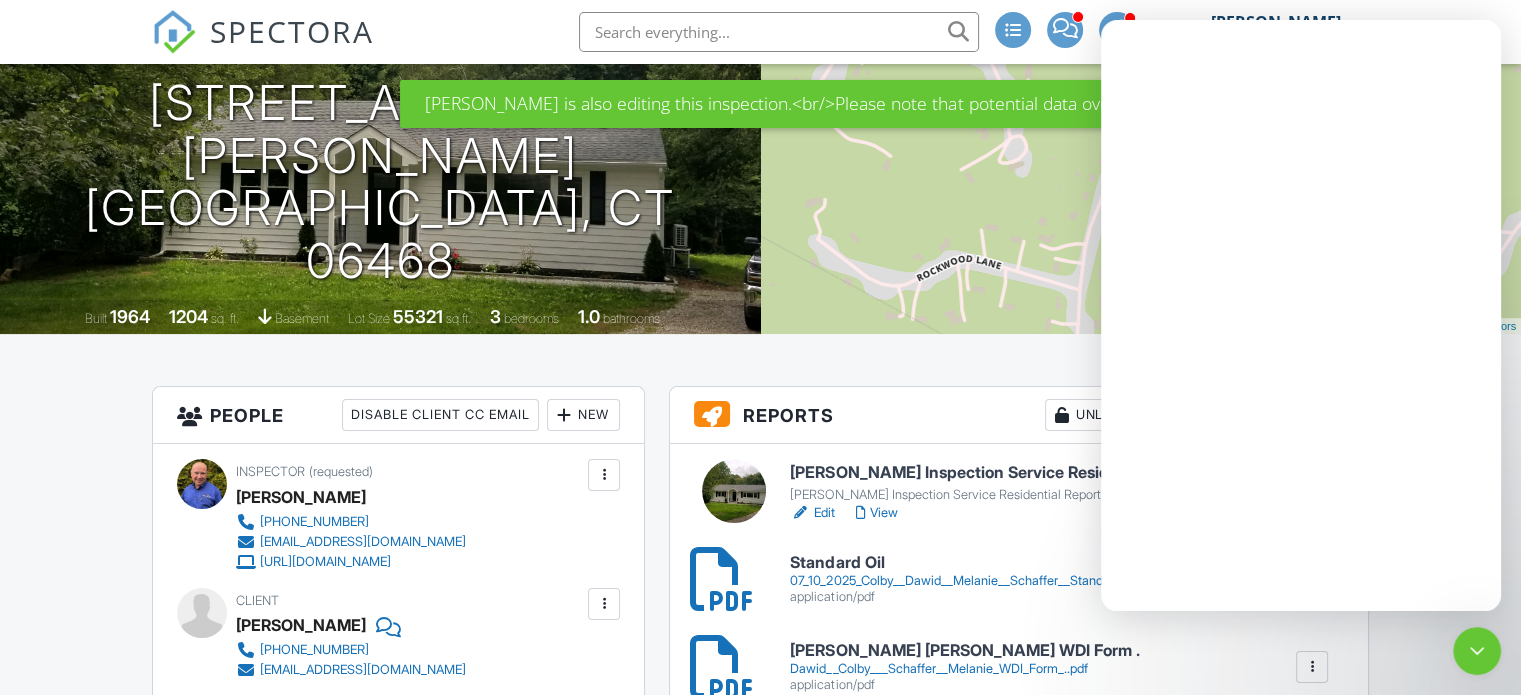 click on "[PERSON_NAME] Inspection Service Residential Report" at bounding box center (1019, 473) 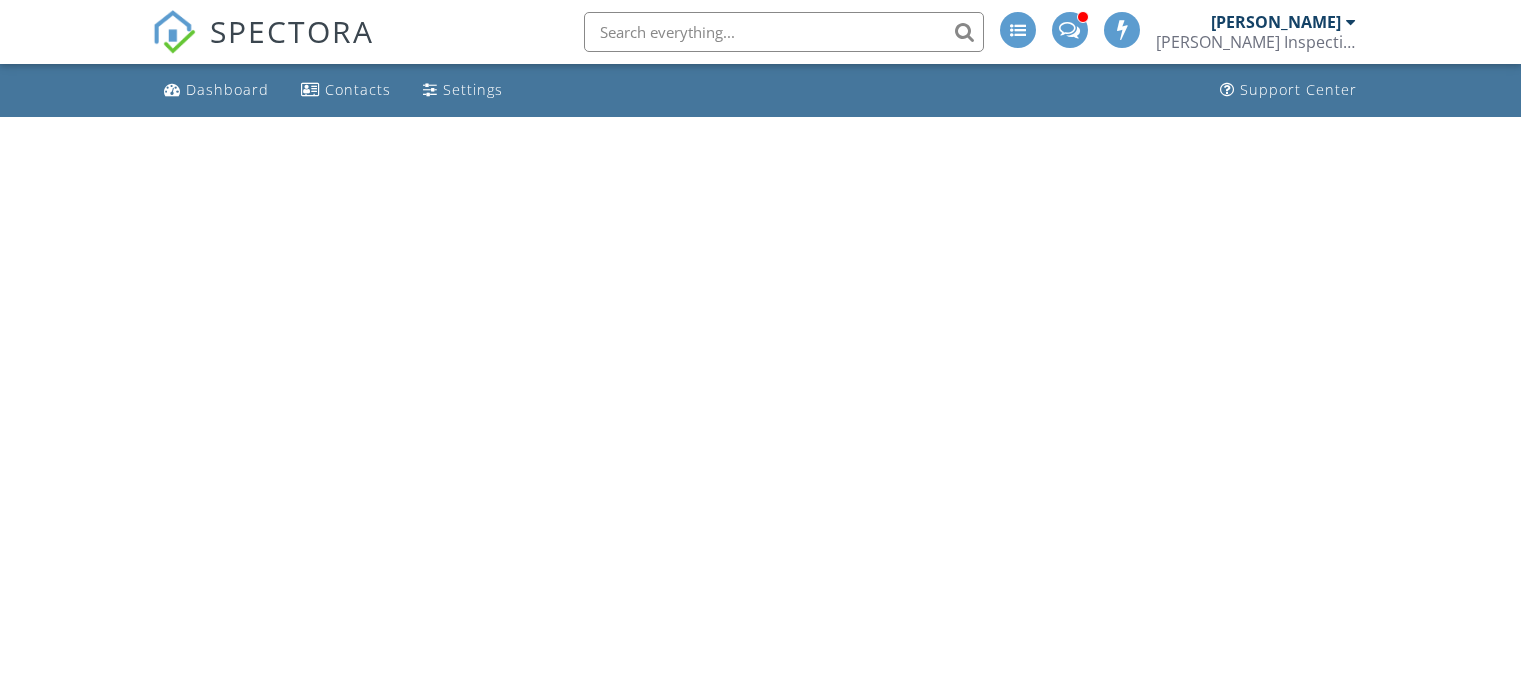 scroll, scrollTop: 0, scrollLeft: 0, axis: both 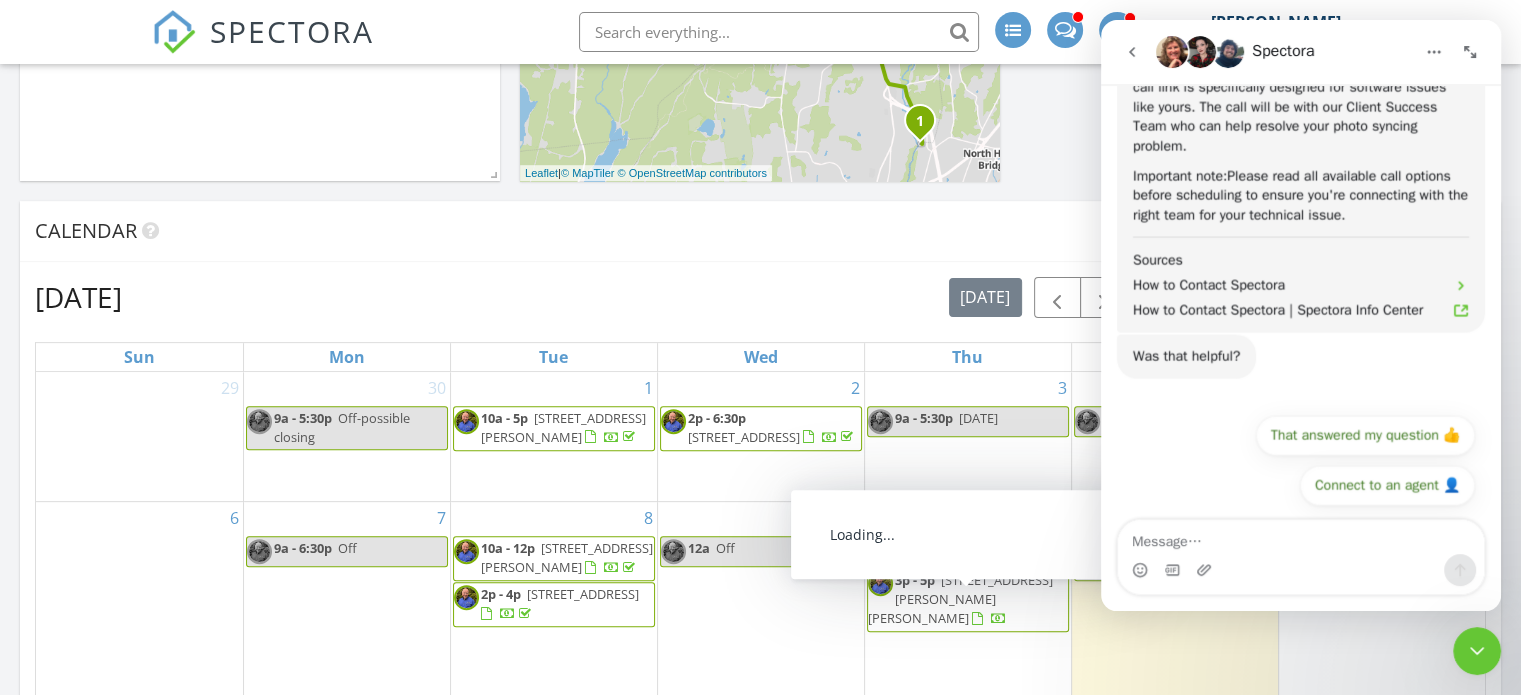 click on "[STREET_ADDRESS][PERSON_NAME][PERSON_NAME]" at bounding box center (960, 599) 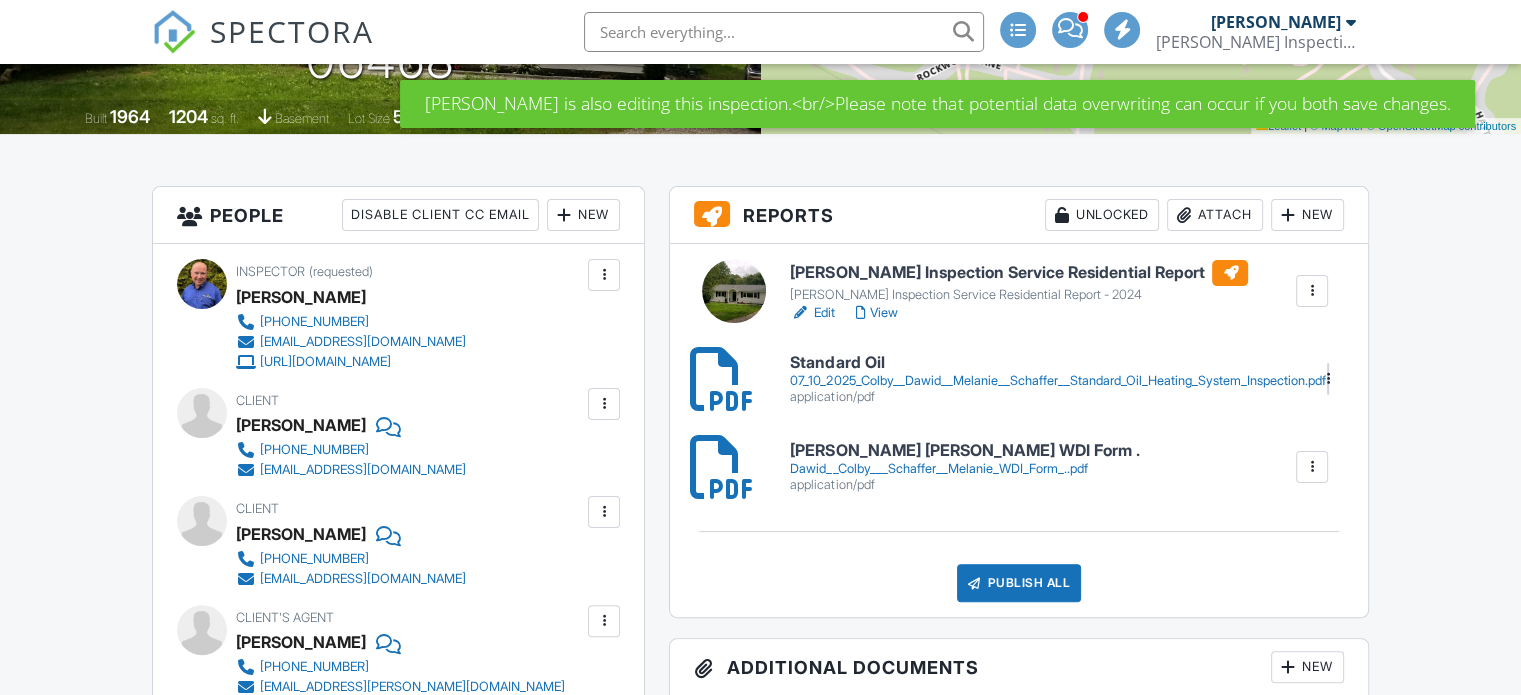 scroll, scrollTop: 400, scrollLeft: 0, axis: vertical 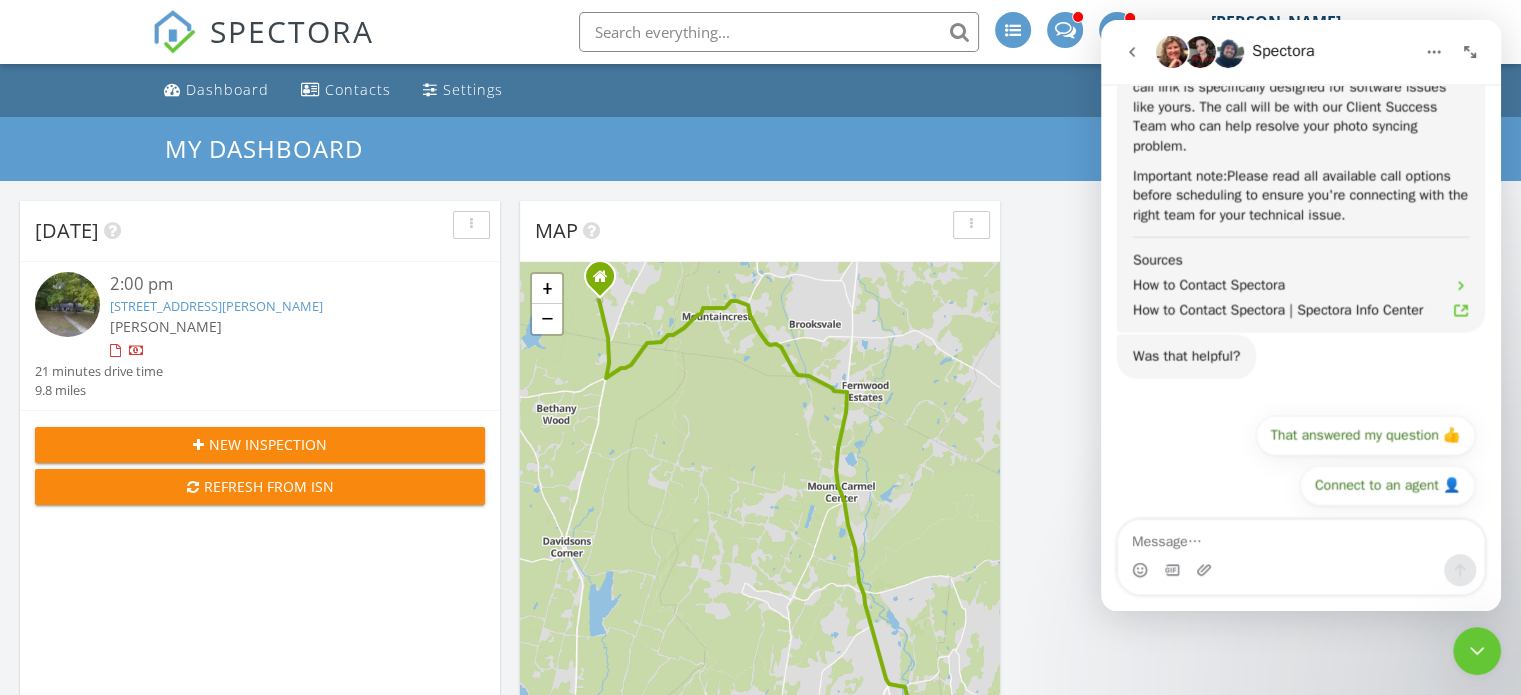 click 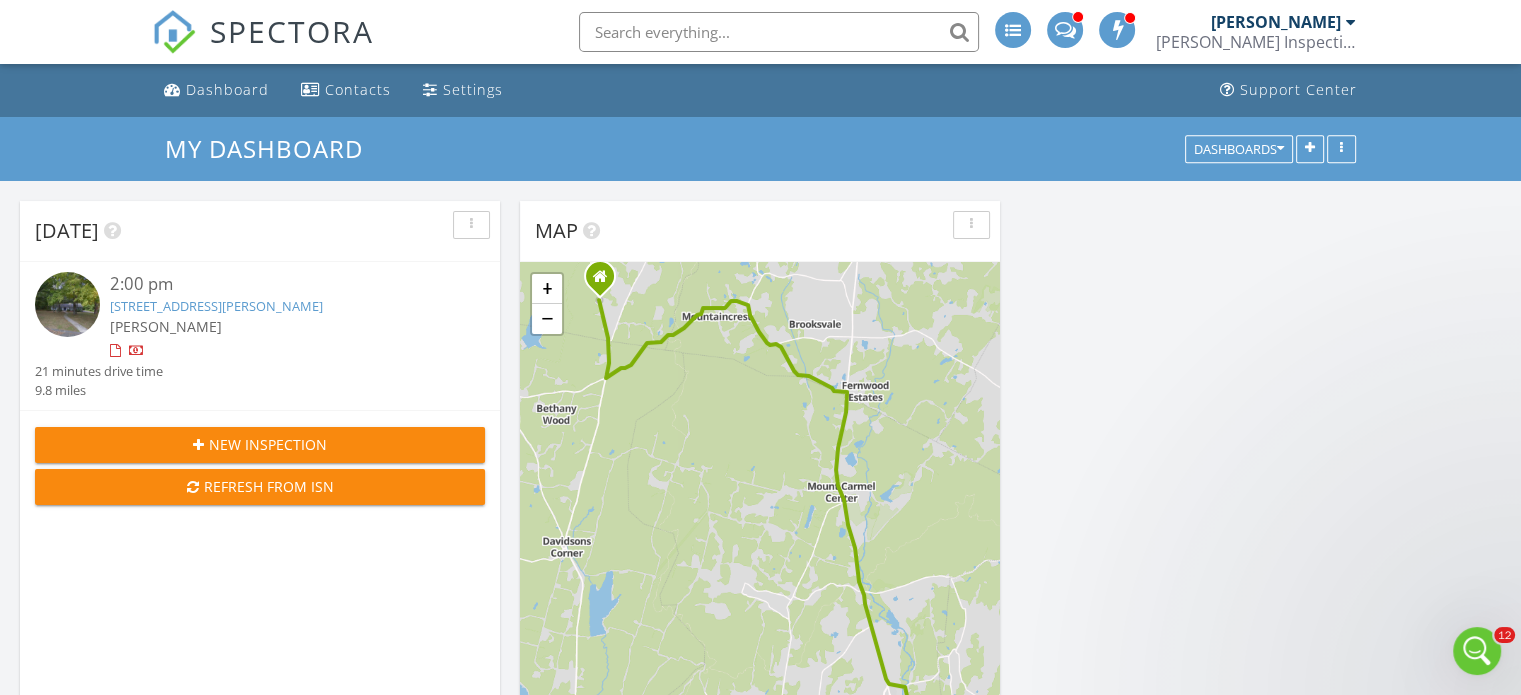 scroll, scrollTop: 0, scrollLeft: 0, axis: both 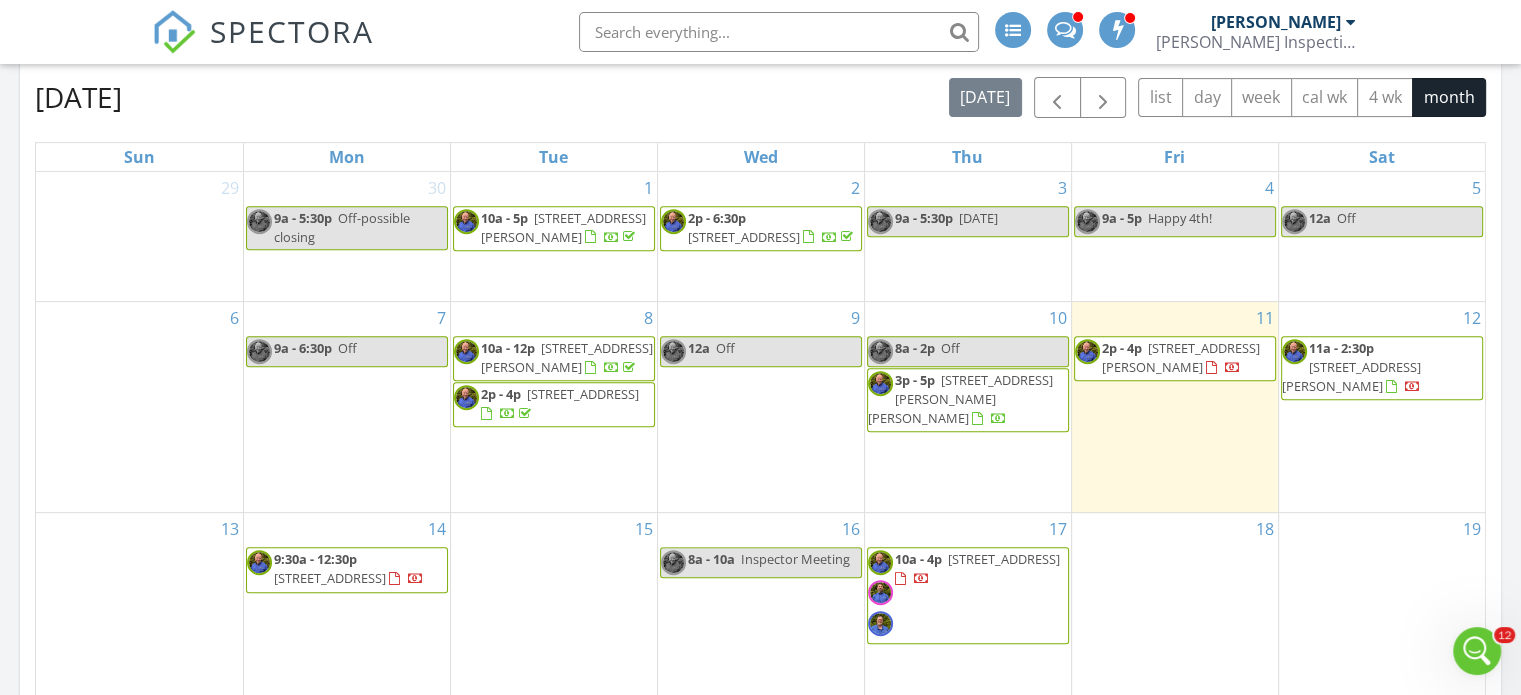 click on "33 Williams Rd, Monroe 06468" at bounding box center (960, 399) 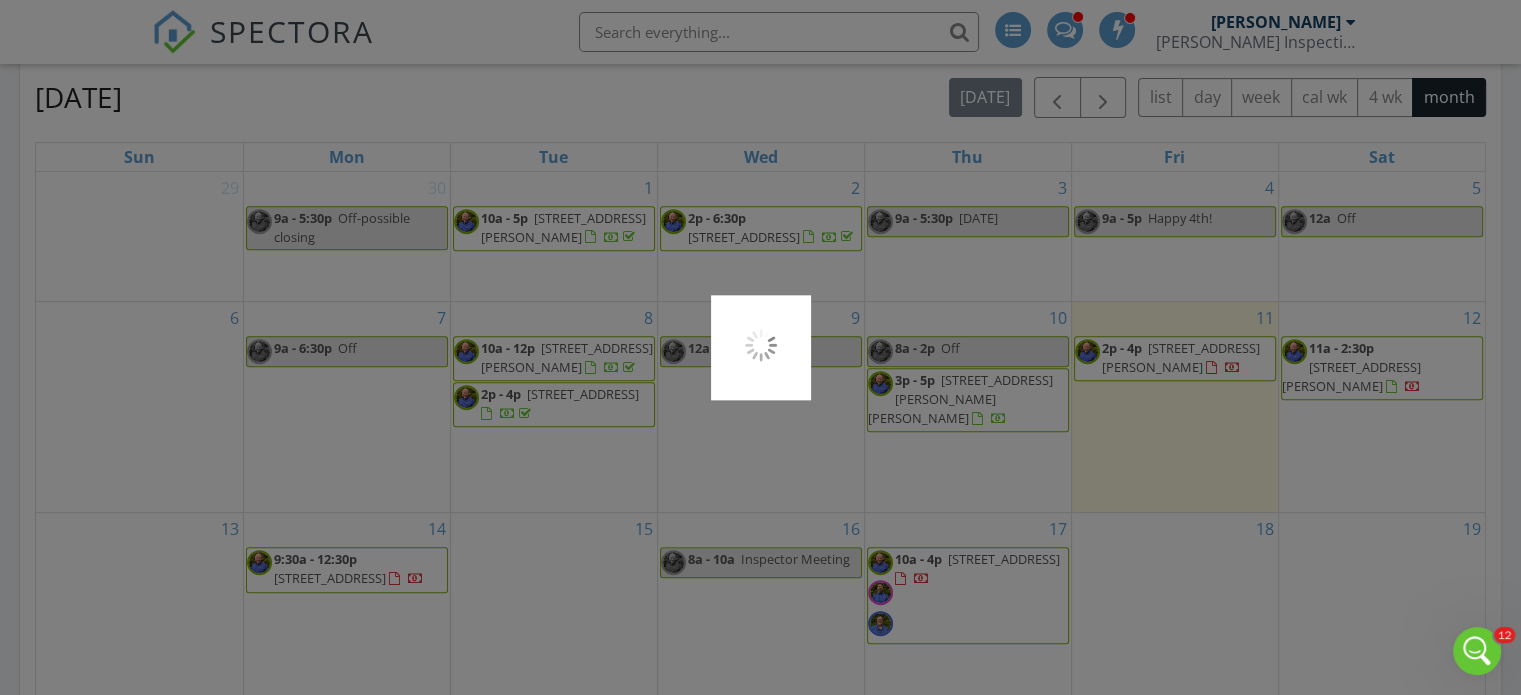 scroll, scrollTop: 9, scrollLeft: 10, axis: both 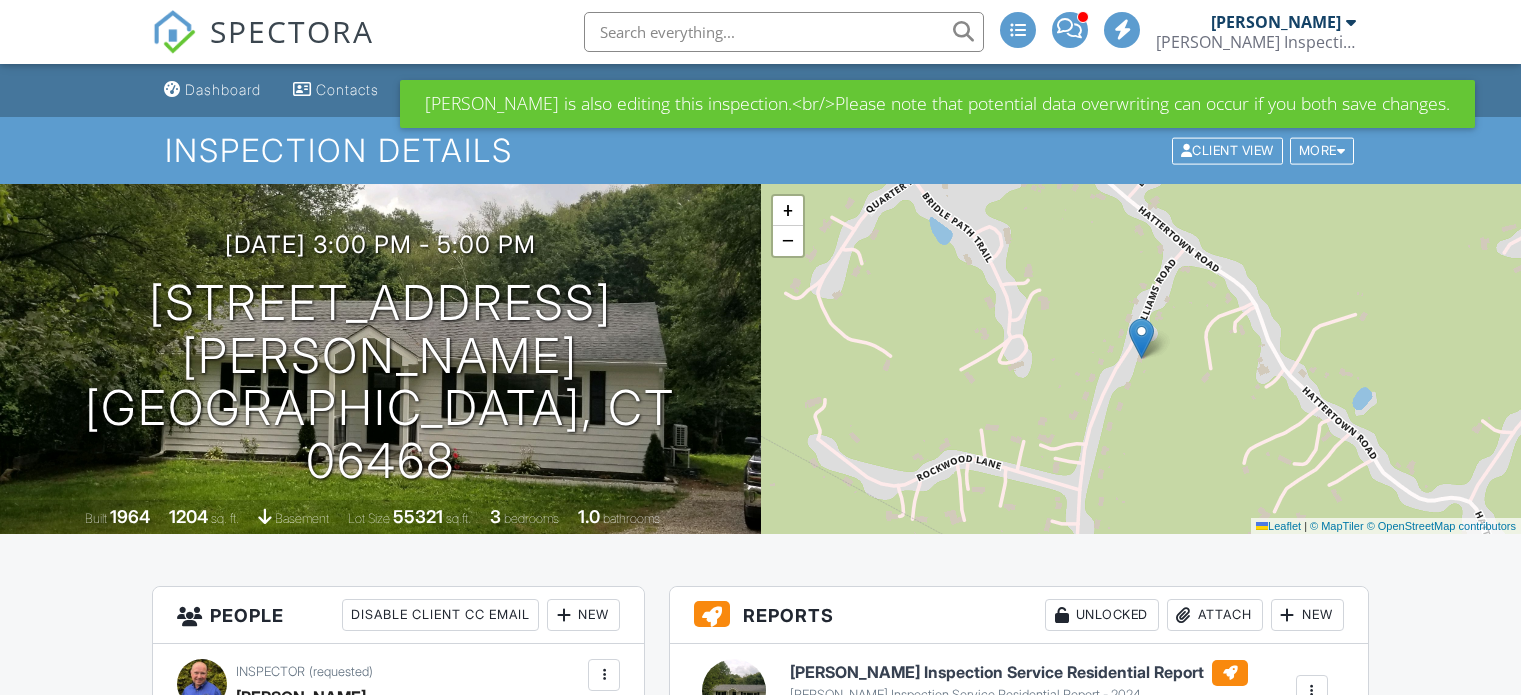 click on "[PERSON_NAME] Inspection Service Residential Report" at bounding box center (1019, 673) 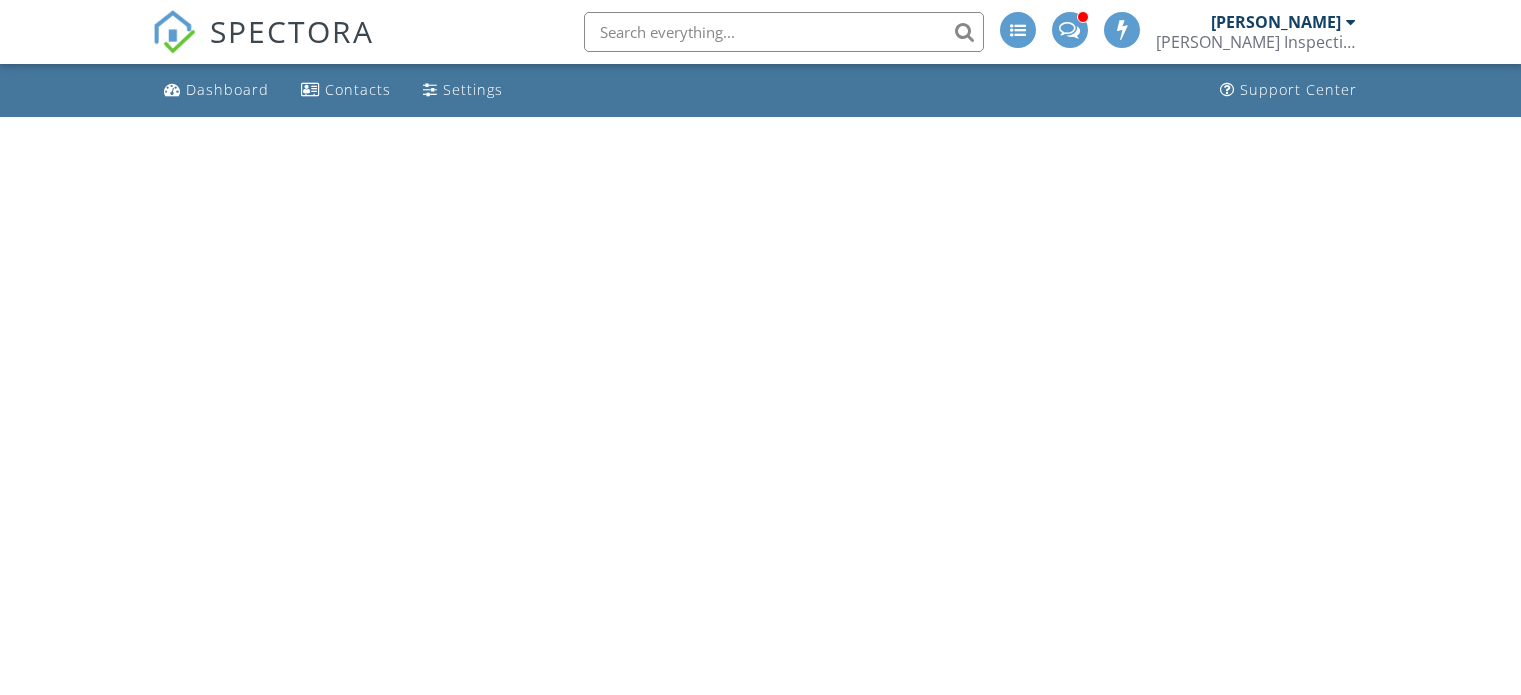 scroll, scrollTop: 0, scrollLeft: 0, axis: both 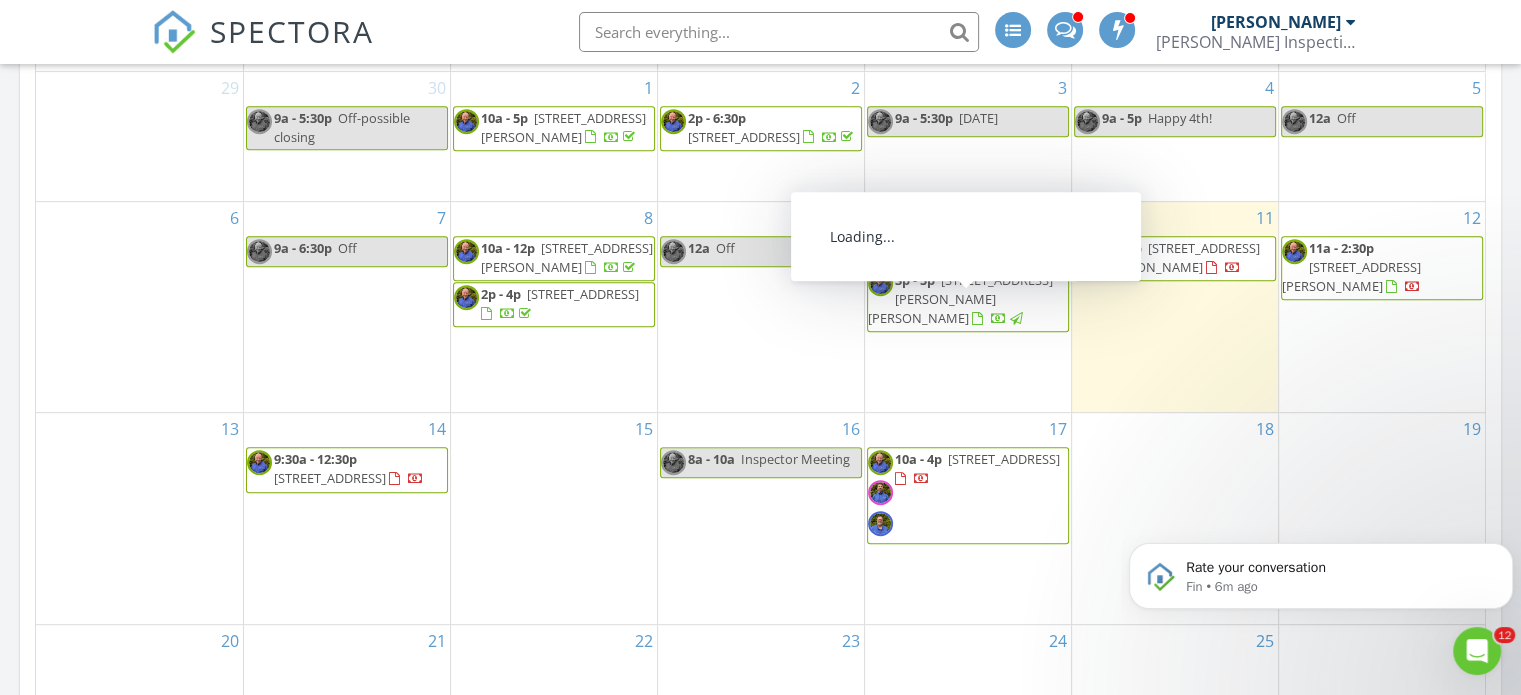 click on "33 Williams Rd, Monroe 06468" at bounding box center (960, 299) 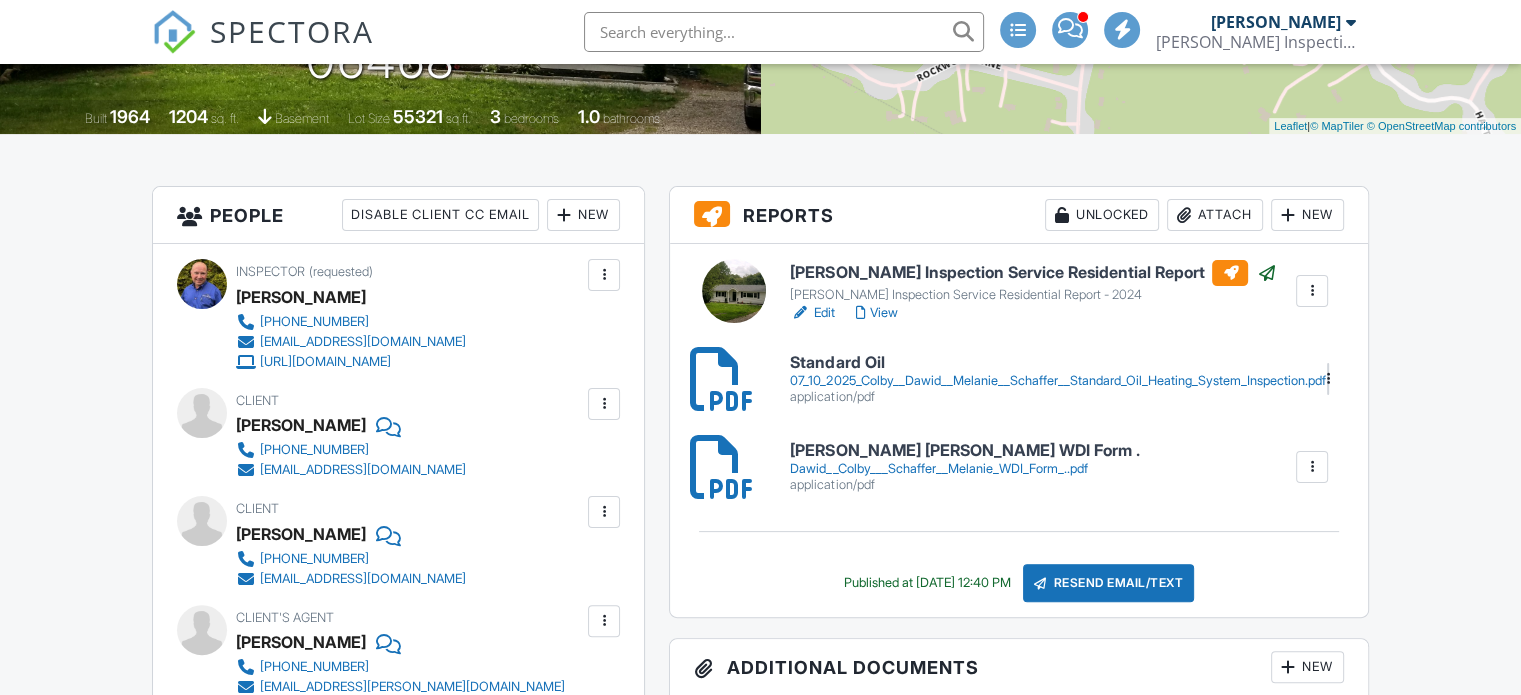 scroll, scrollTop: 400, scrollLeft: 0, axis: vertical 